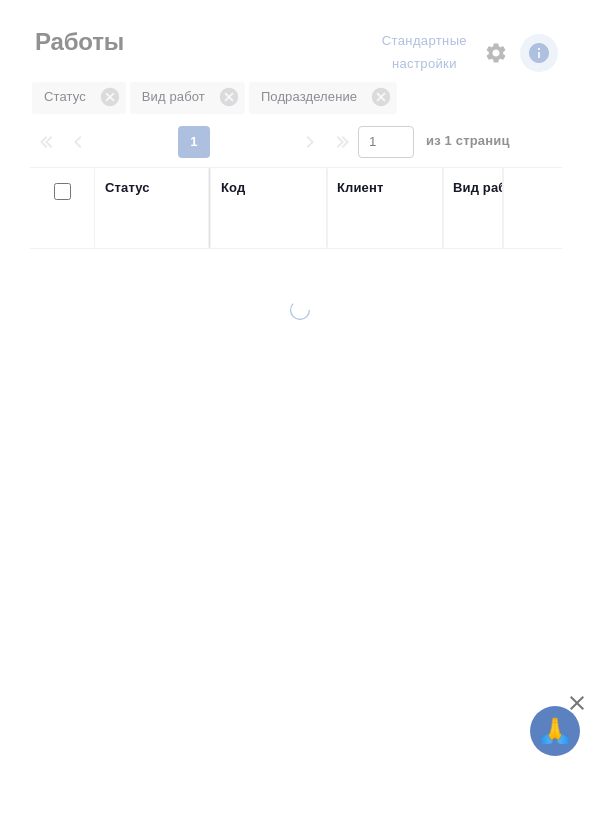 scroll, scrollTop: 0, scrollLeft: 0, axis: both 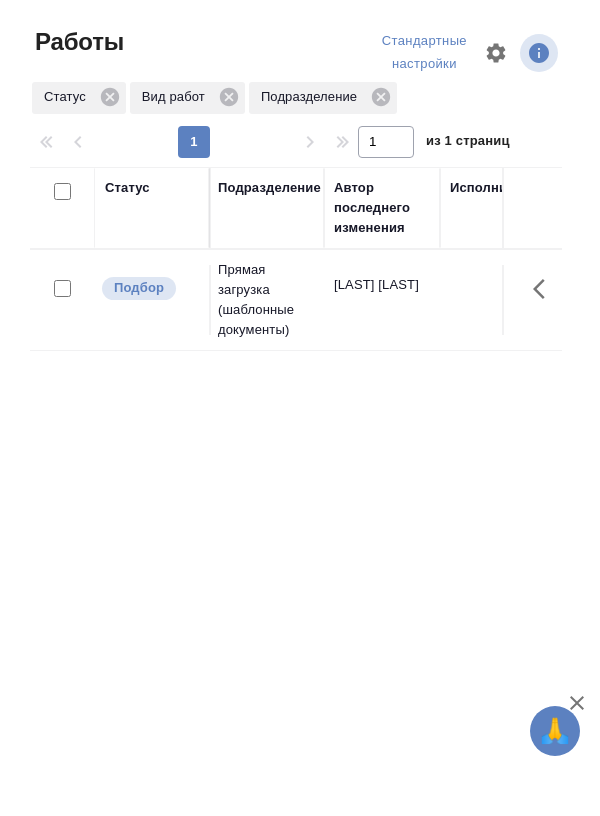click on "[LAST] [LAST]" at bounding box center (382, 300) 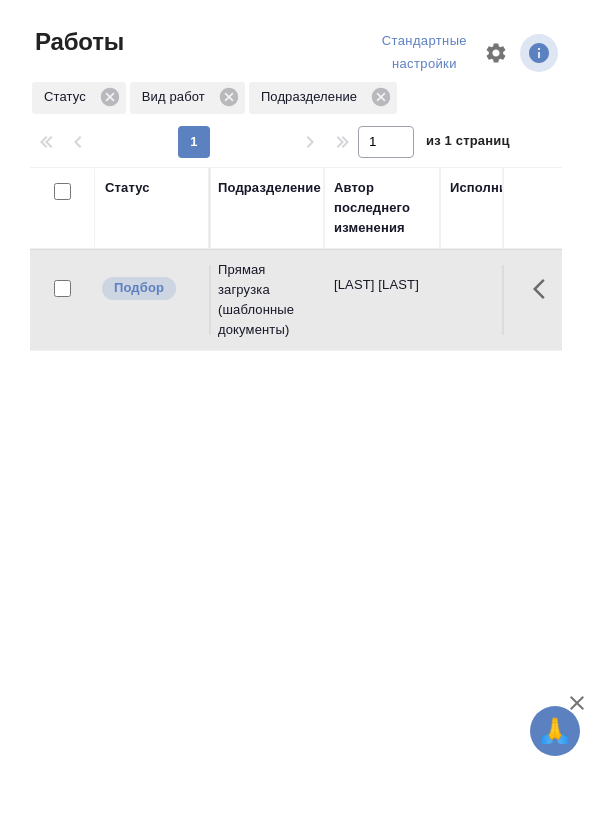 click on "[LAST] [LAST]" at bounding box center [382, 300] 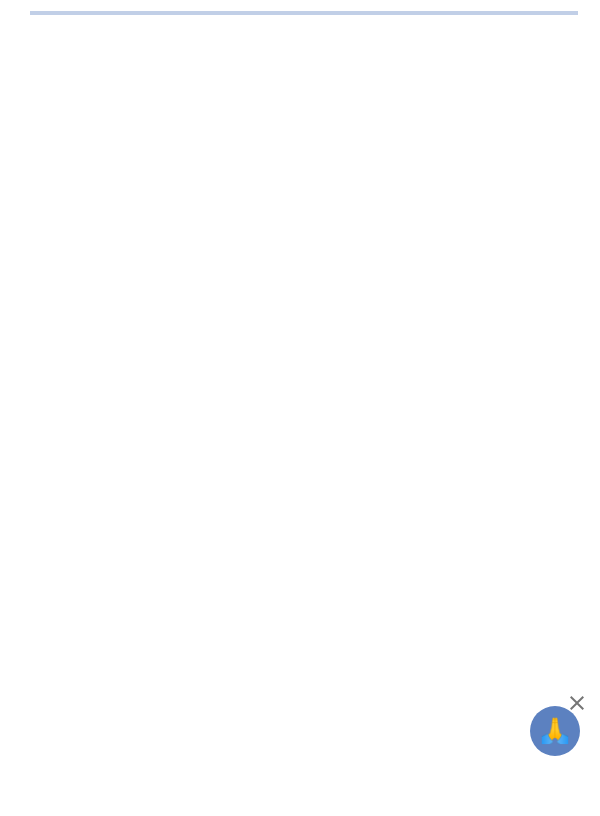 scroll, scrollTop: 0, scrollLeft: 0, axis: both 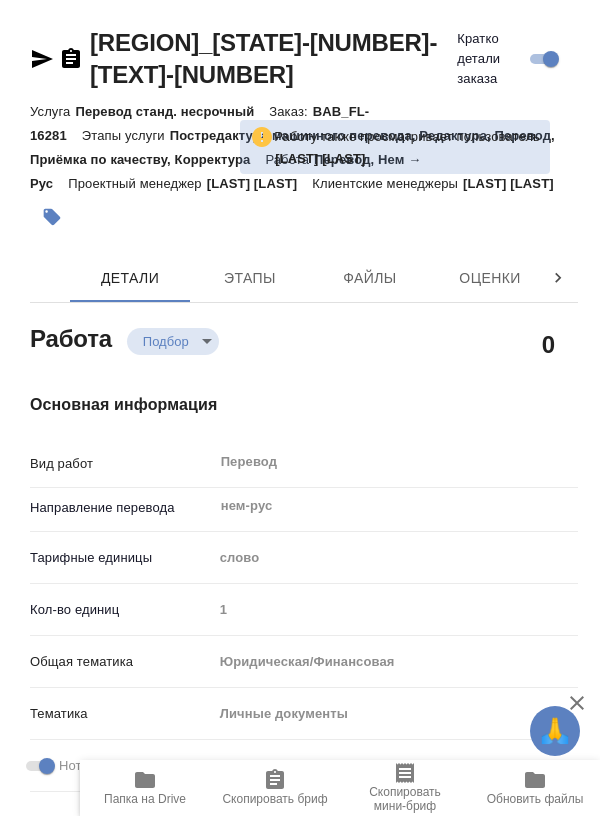 type on "x" 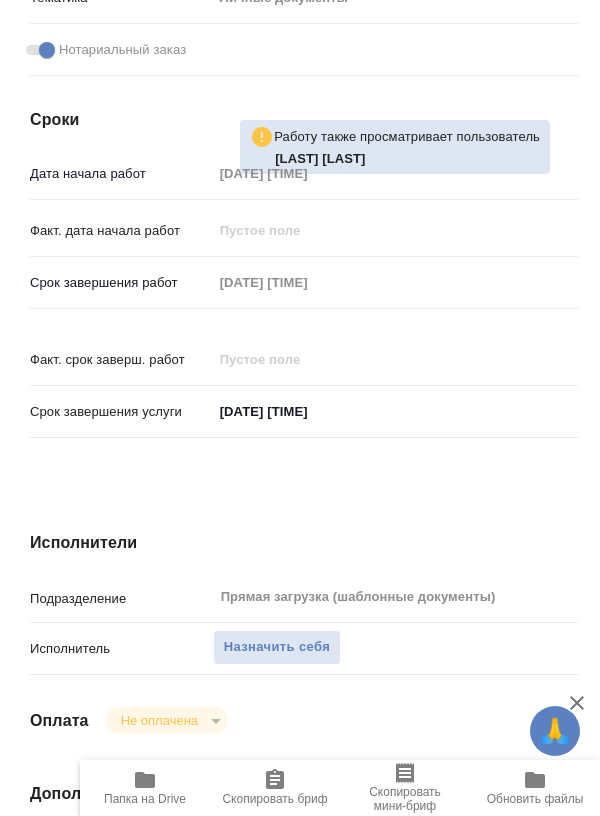 type on "x" 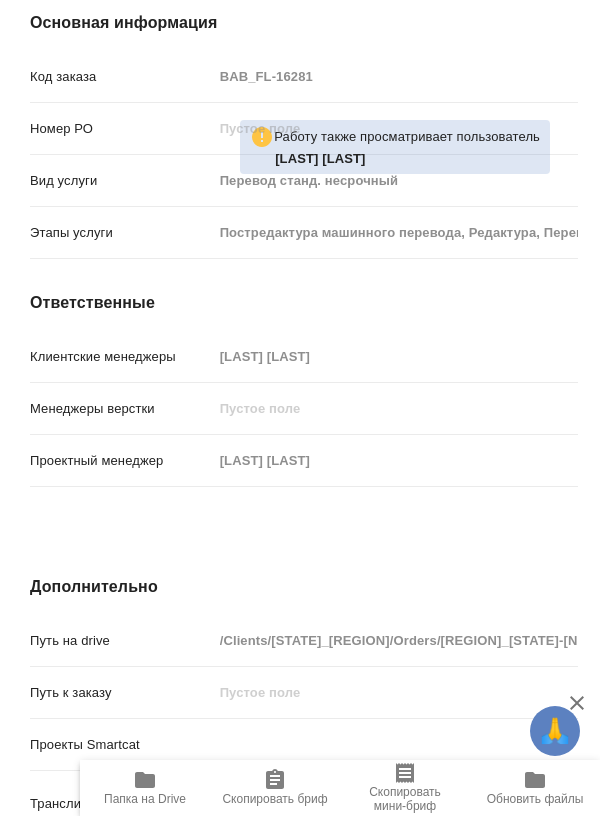 scroll, scrollTop: 1833, scrollLeft: 0, axis: vertical 